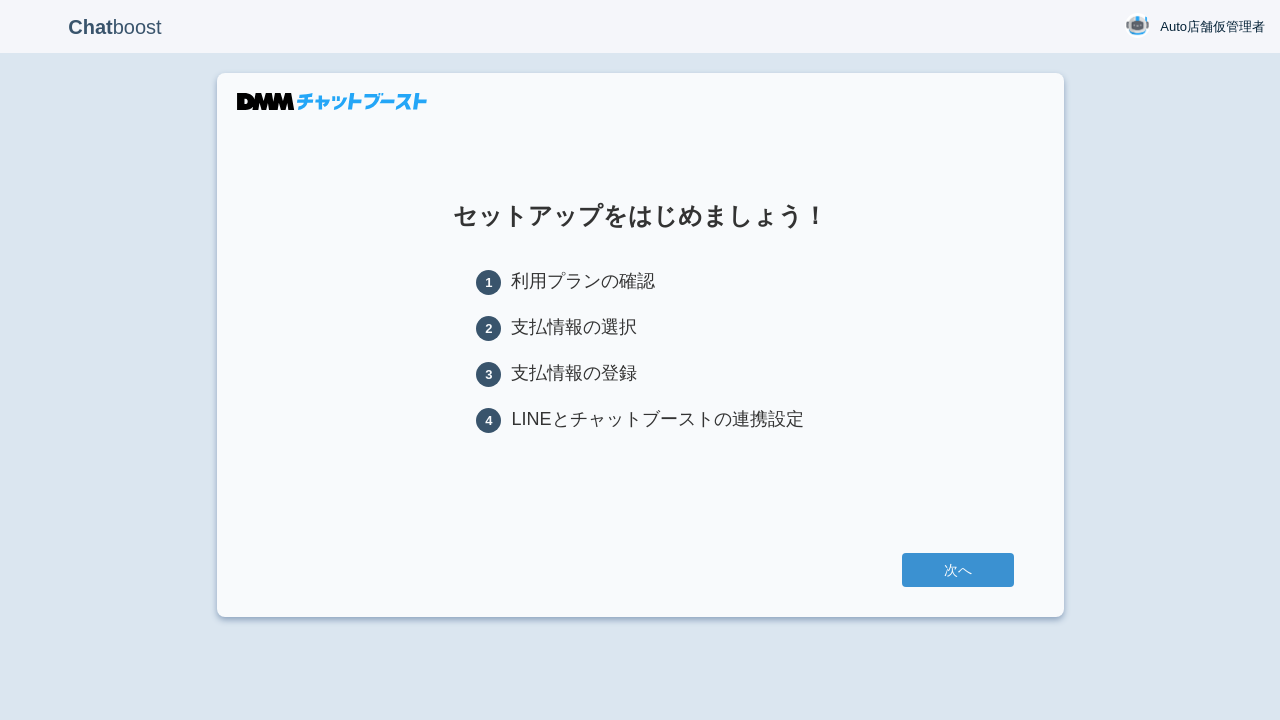 scroll, scrollTop: 0, scrollLeft: 0, axis: both 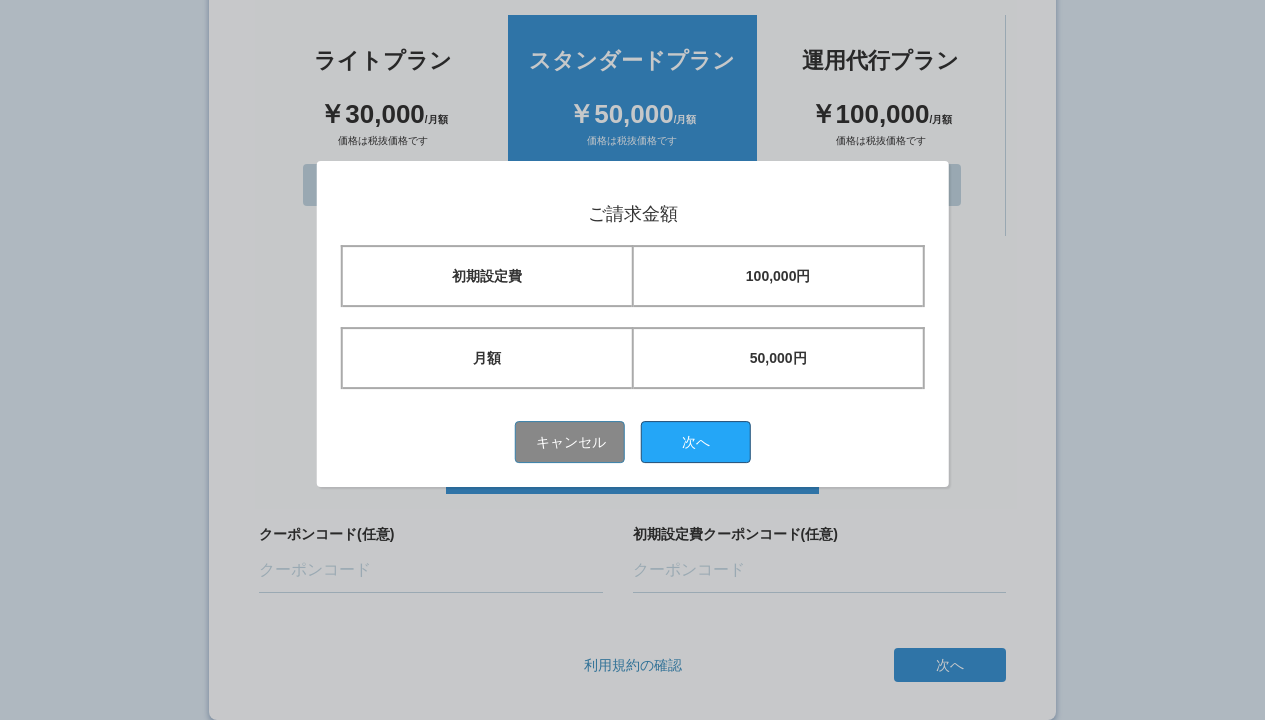 click on "次へ" at bounding box center [696, 442] 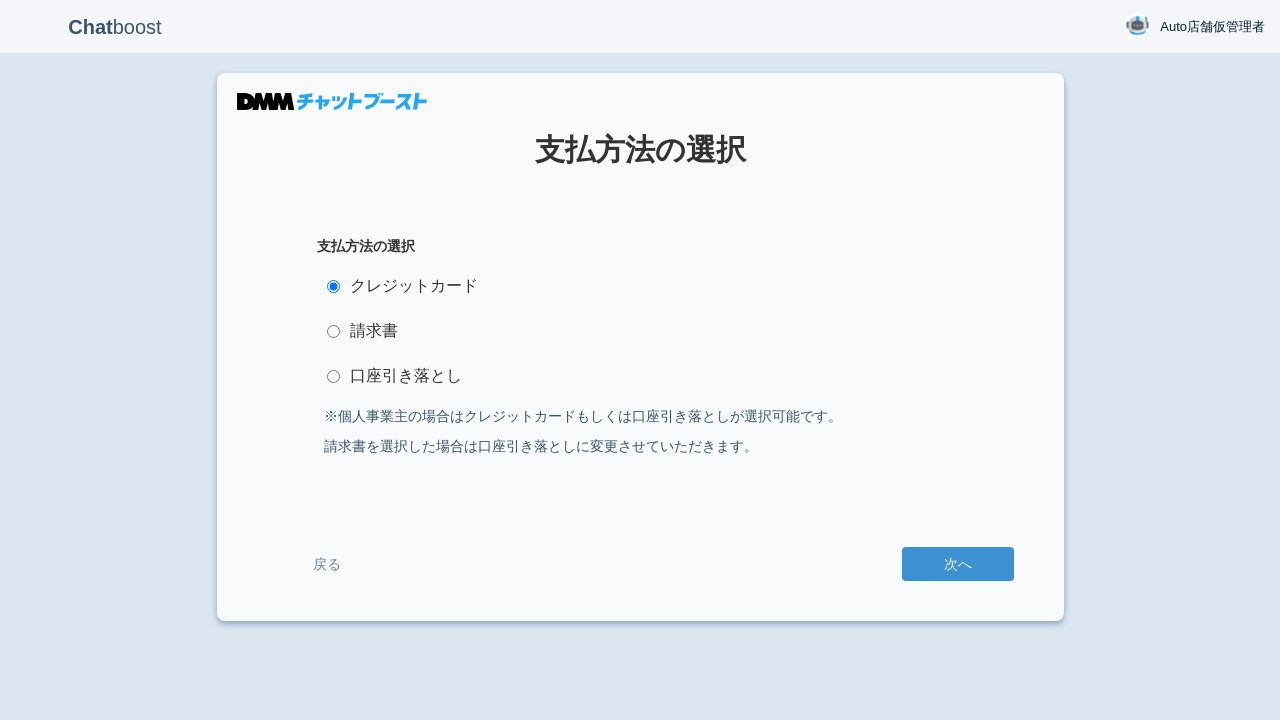 scroll, scrollTop: 0, scrollLeft: 0, axis: both 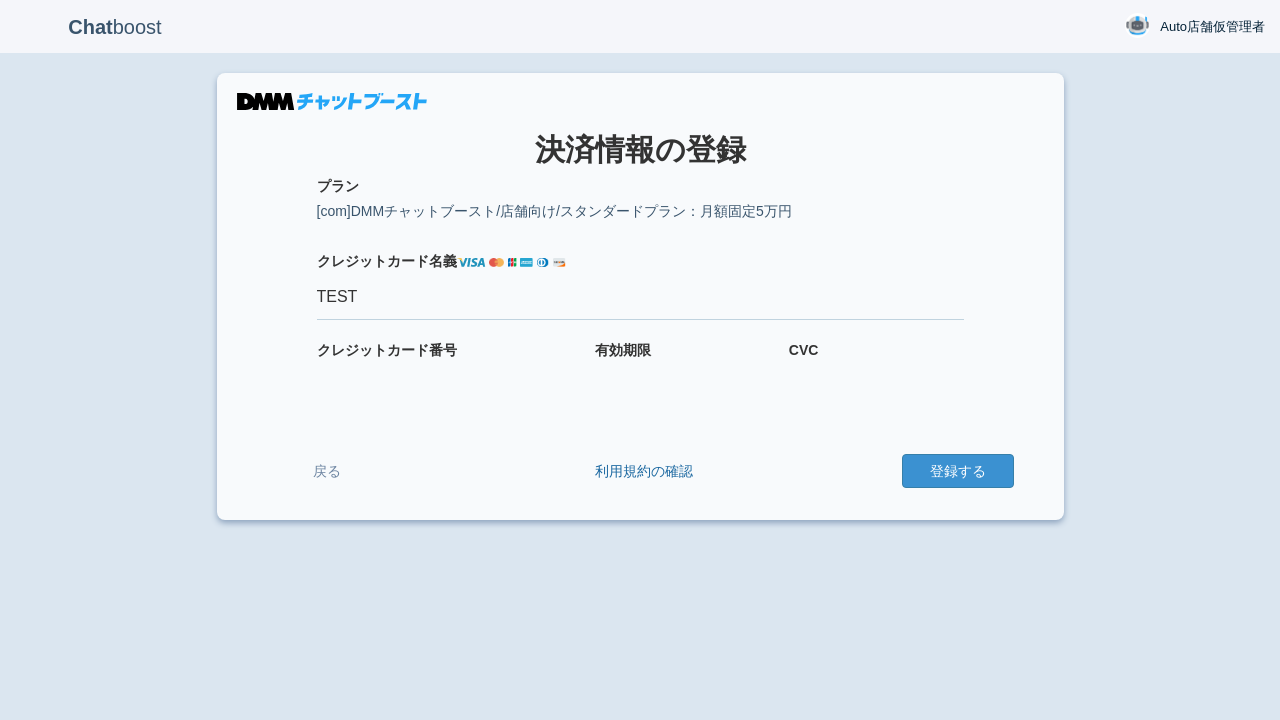 type on "TEST" 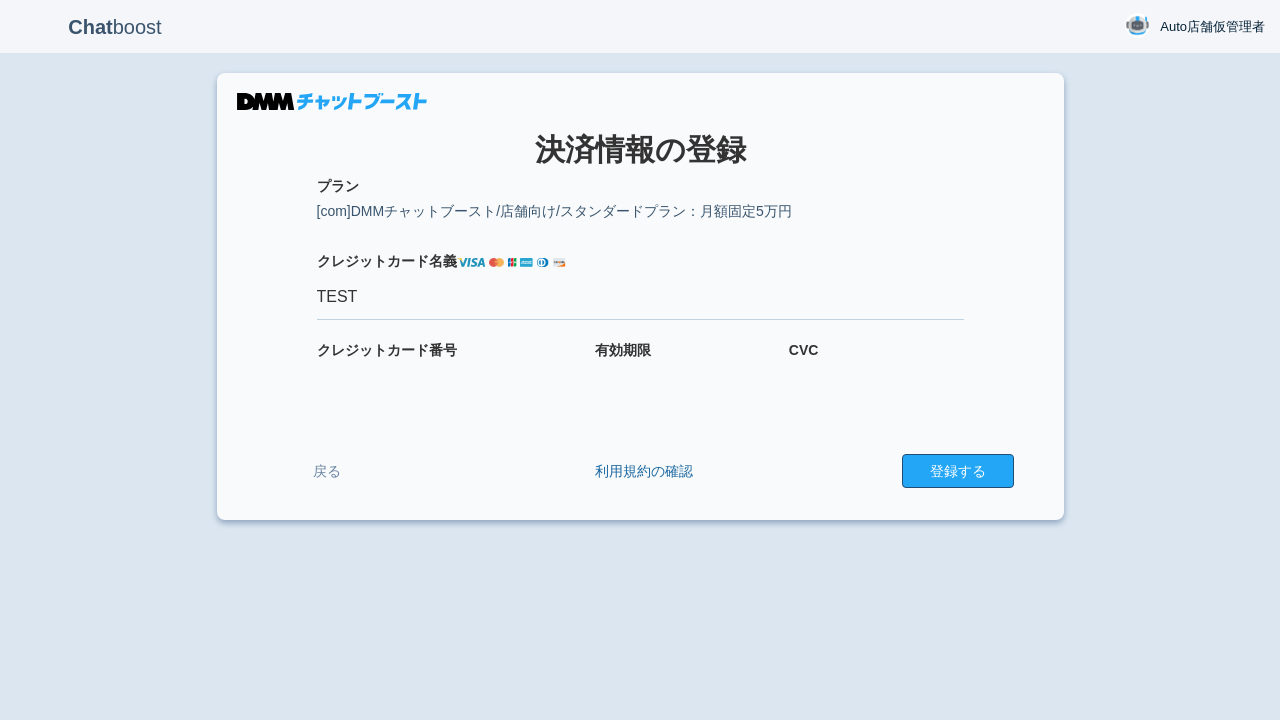 click on "登録する" at bounding box center (958, 471) 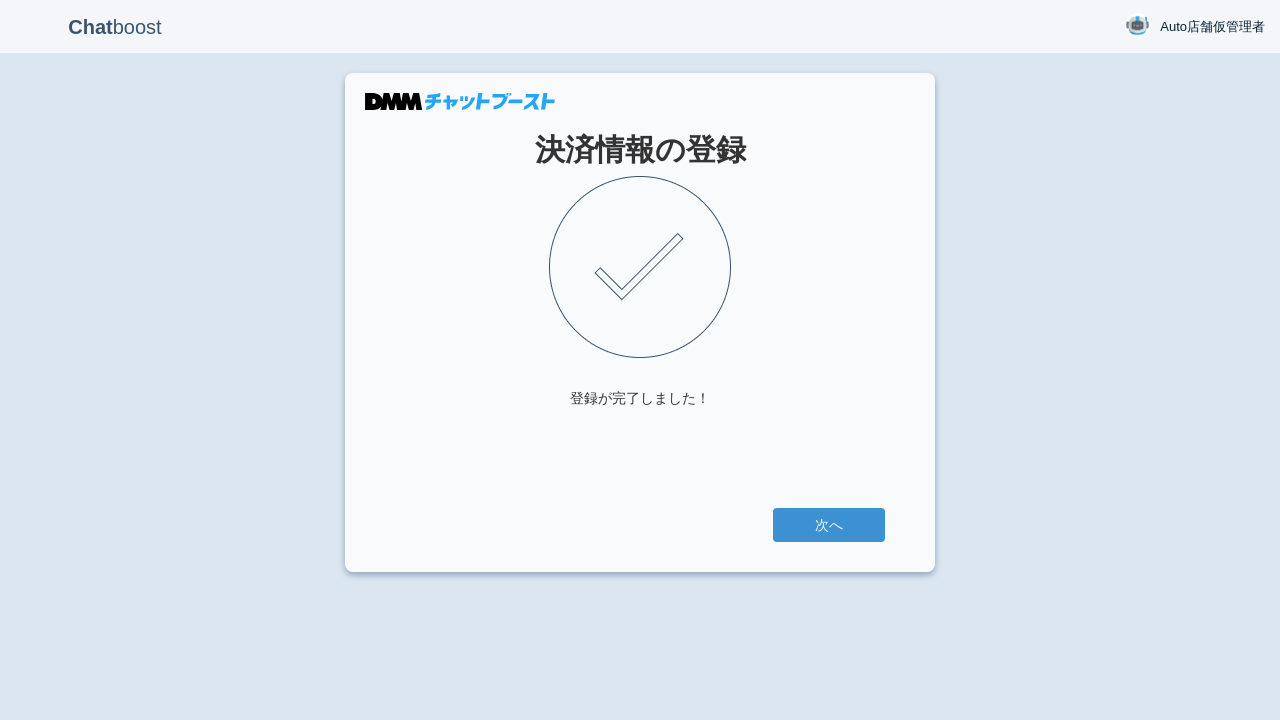scroll, scrollTop: 0, scrollLeft: 0, axis: both 